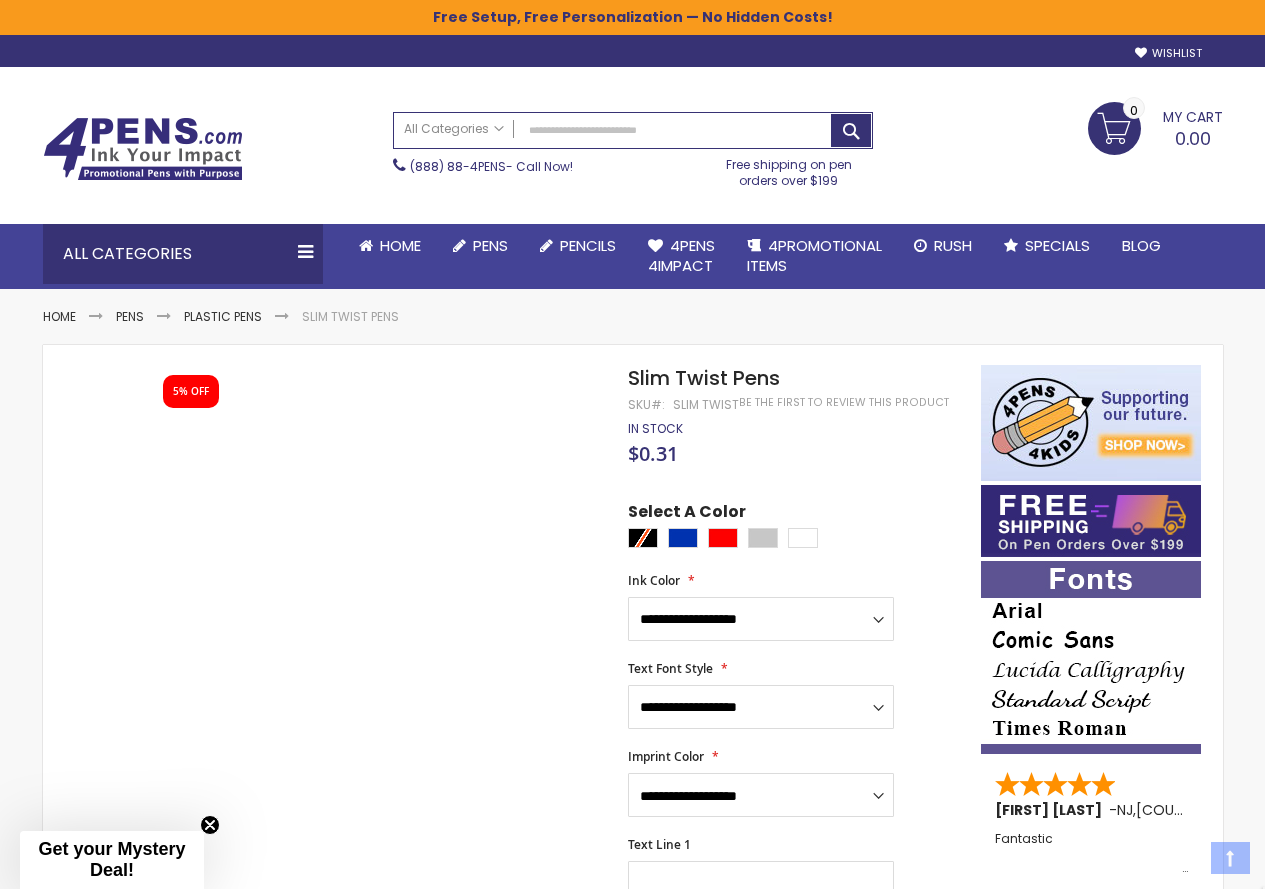 scroll, scrollTop: 0, scrollLeft: 0, axis: both 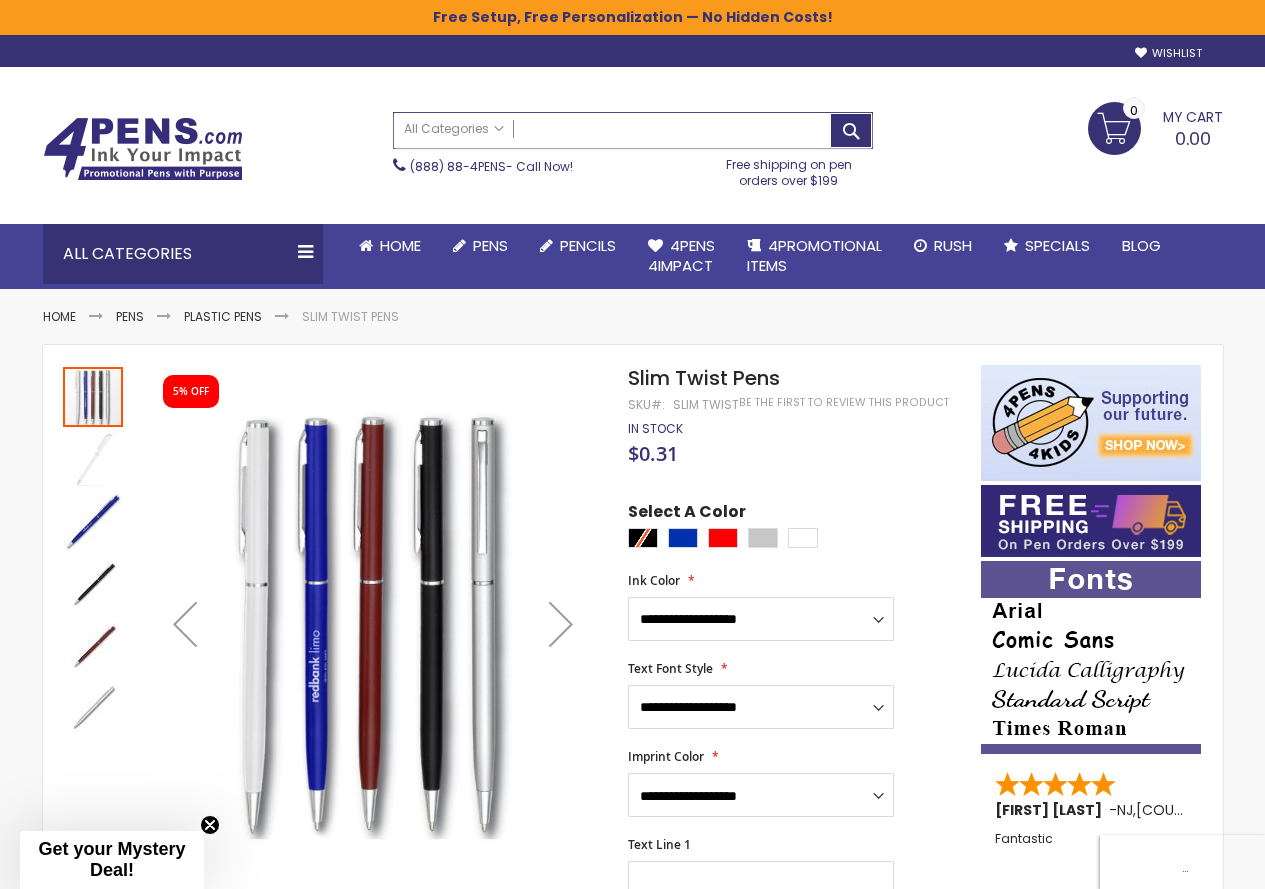 click on "Search" at bounding box center [633, 130] 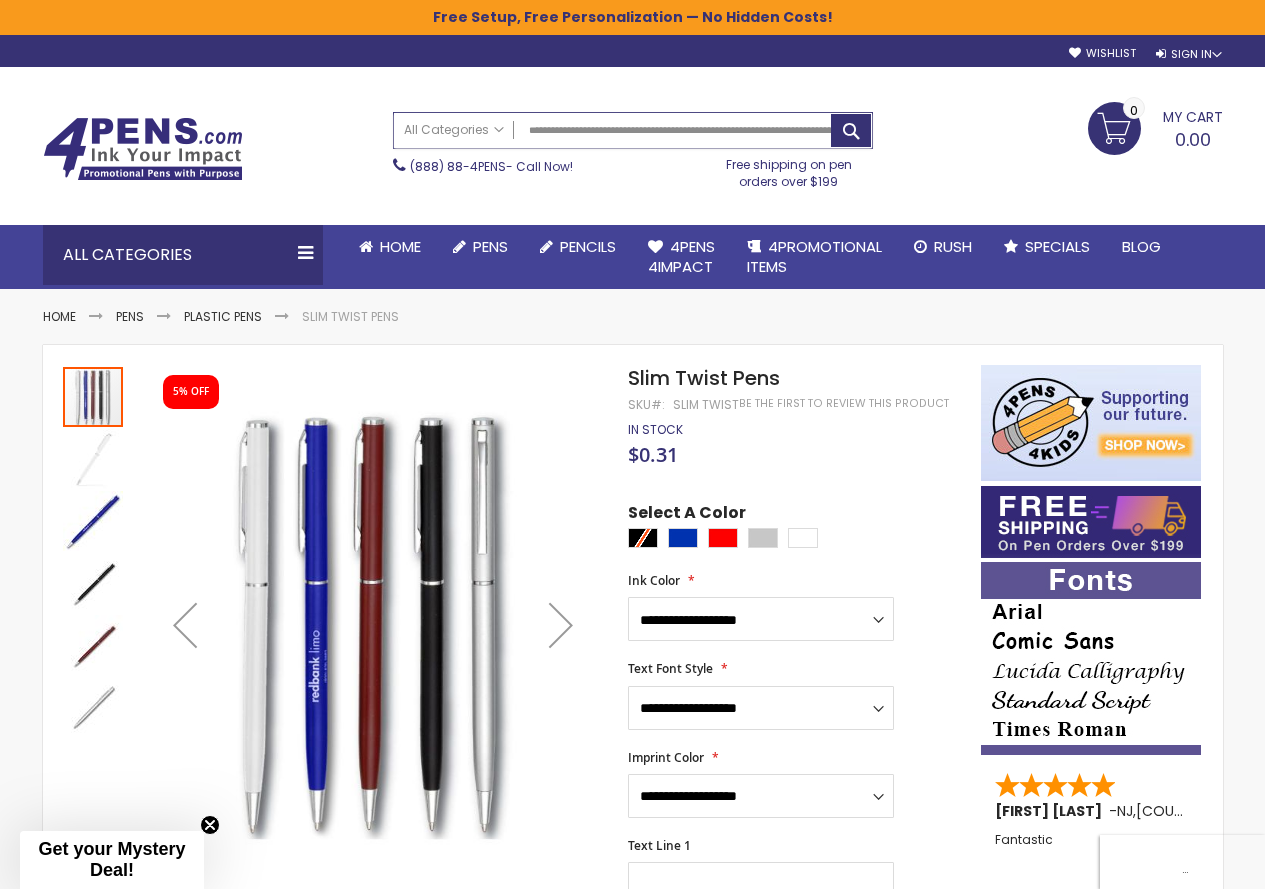 scroll, scrollTop: 0, scrollLeft: 193, axis: horizontal 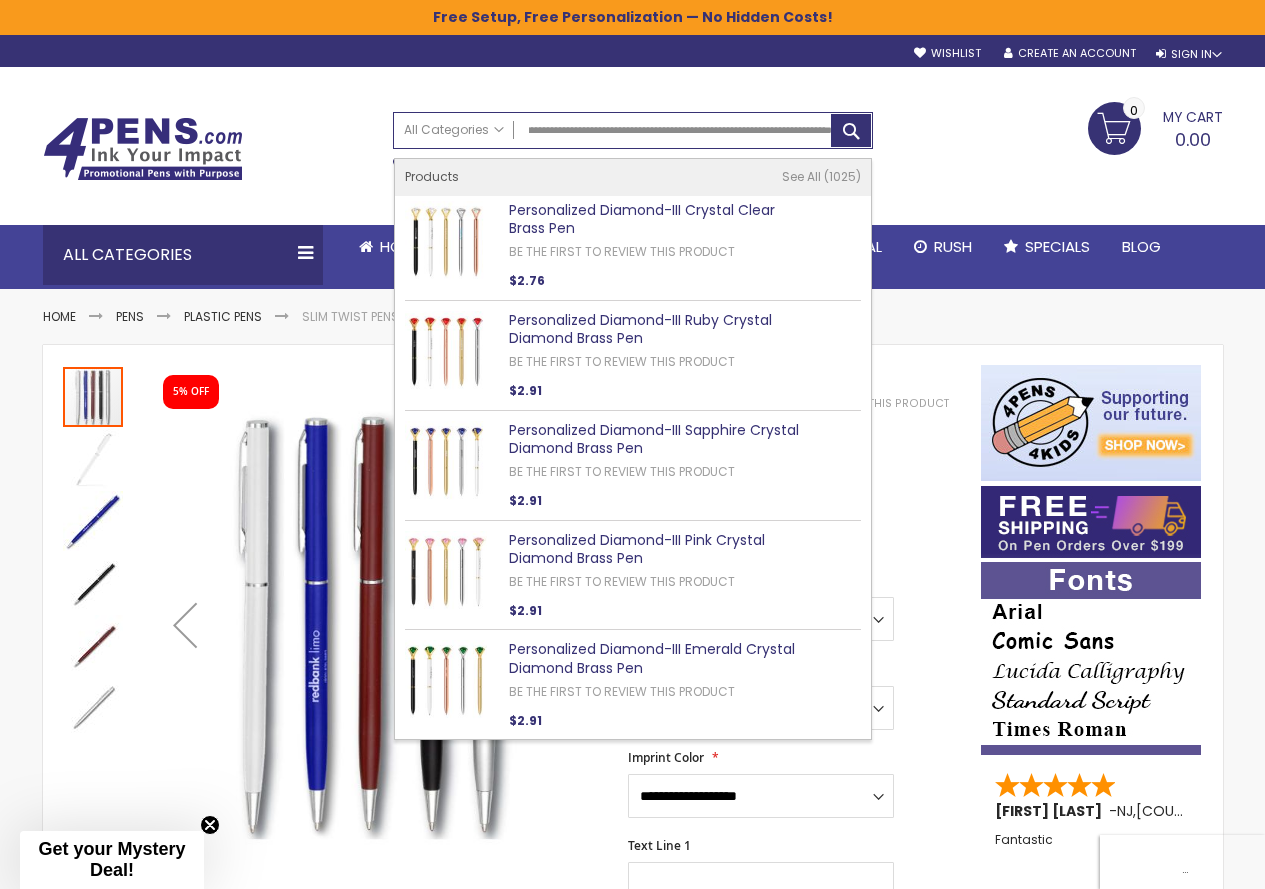 type on "**********" 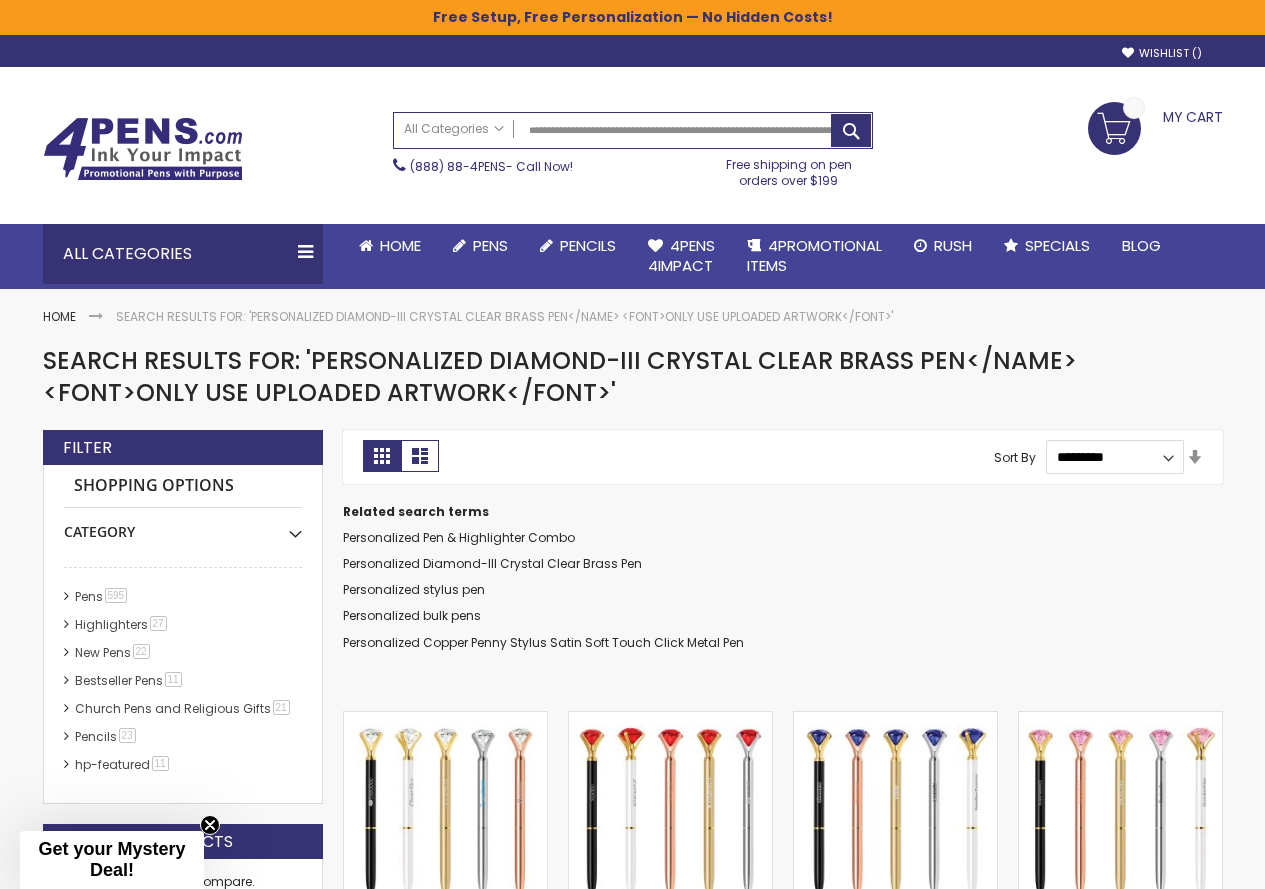scroll, scrollTop: 0, scrollLeft: 0, axis: both 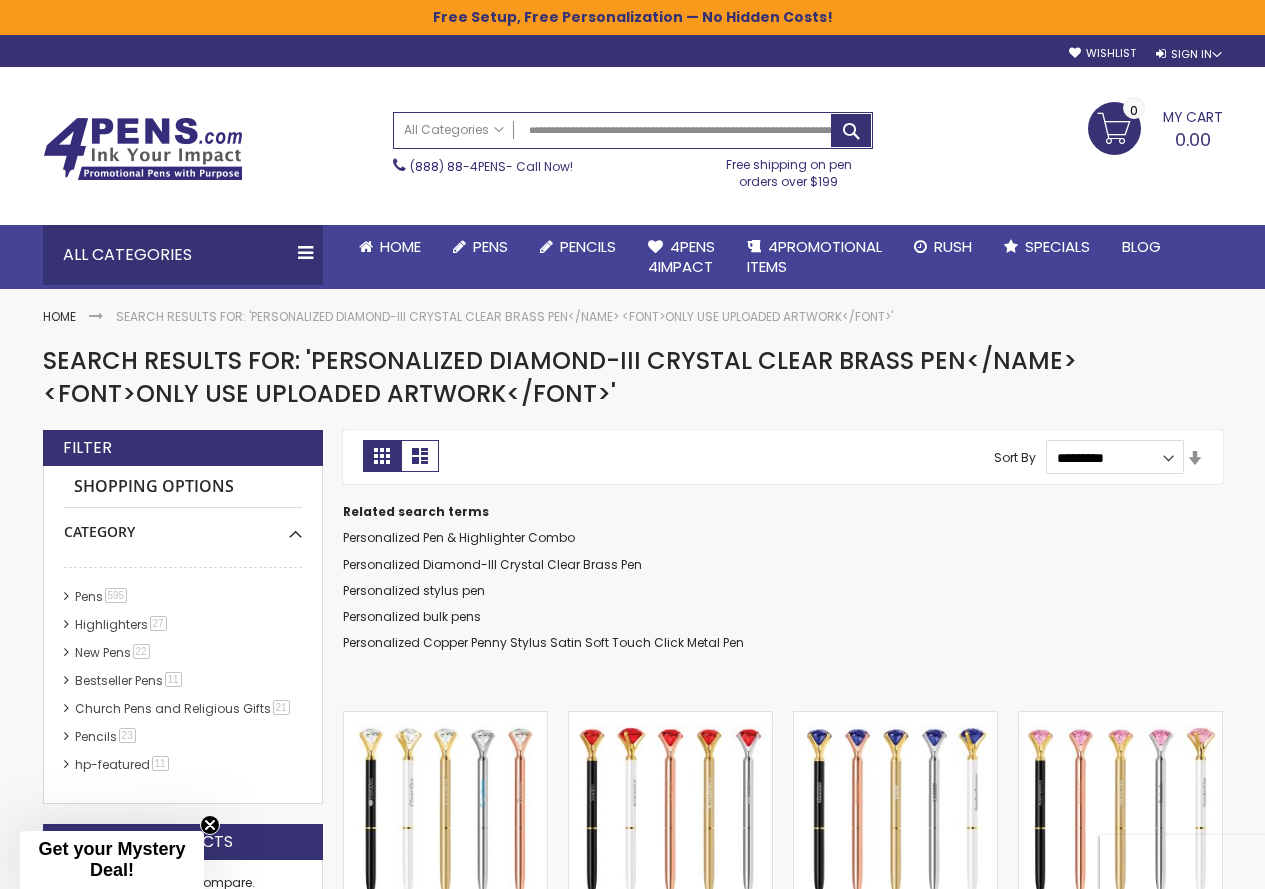 type on "**********" 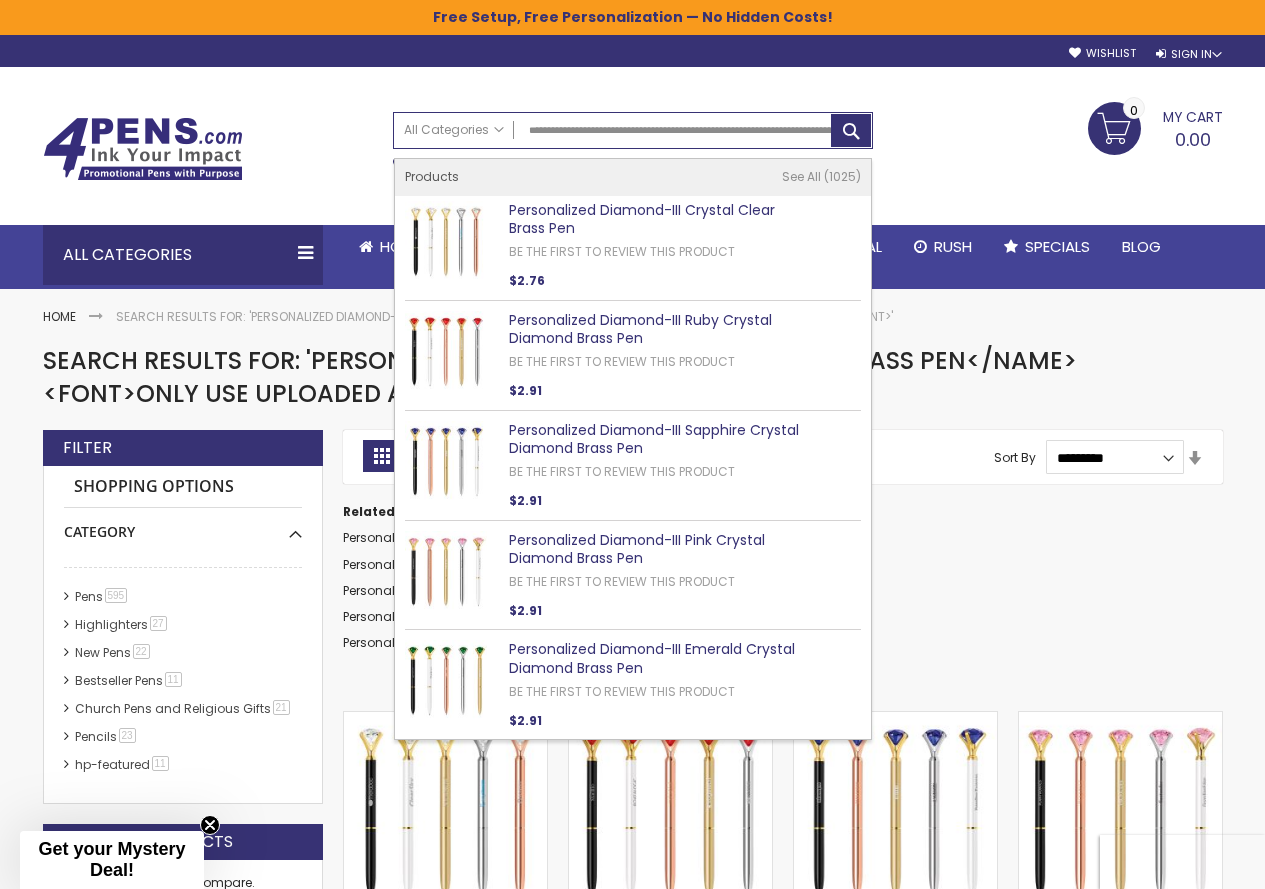 scroll, scrollTop: 0, scrollLeft: 193, axis: horizontal 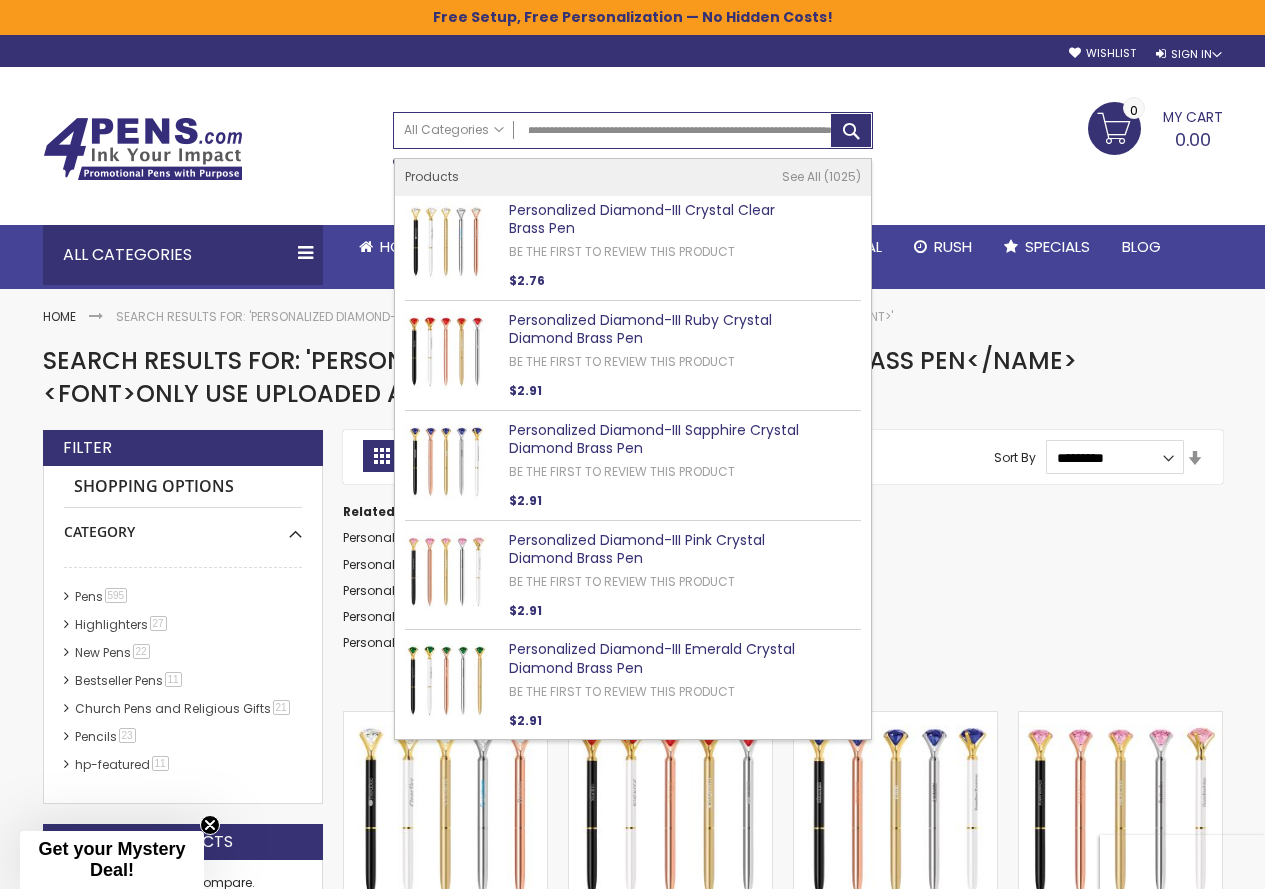 drag, startPoint x: 527, startPoint y: 129, endPoint x: 1279, endPoint y: 234, distance: 759.29504 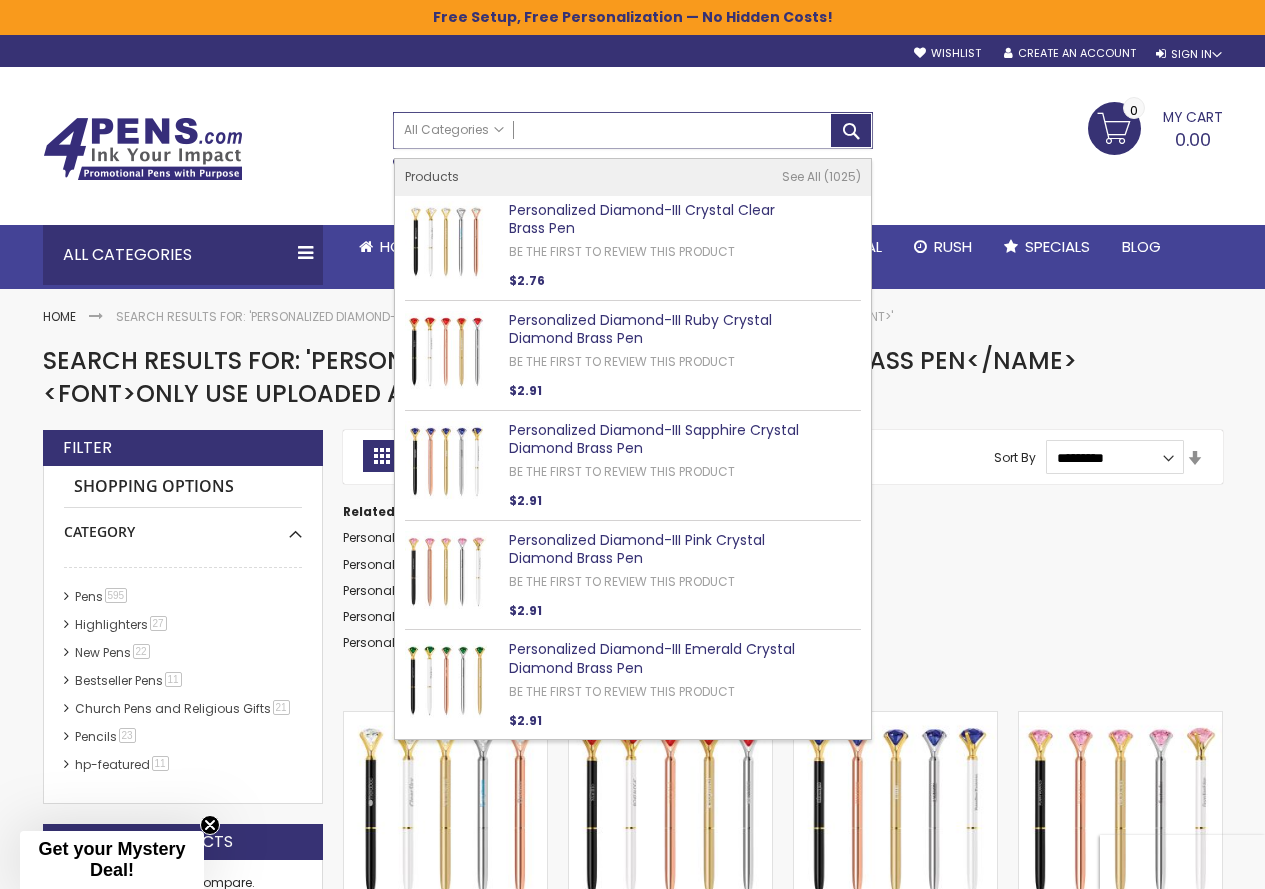 scroll, scrollTop: 0, scrollLeft: 0, axis: both 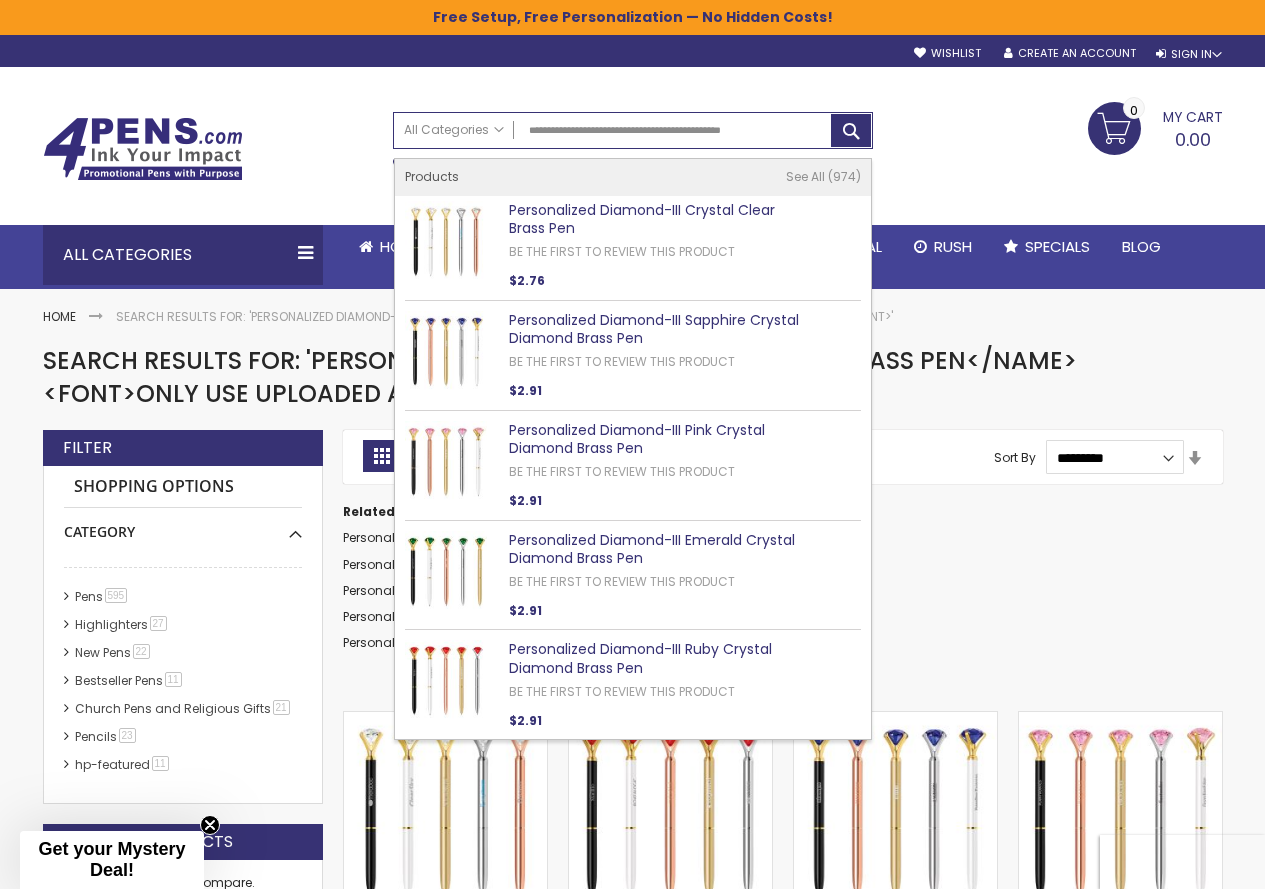 type on "**********" 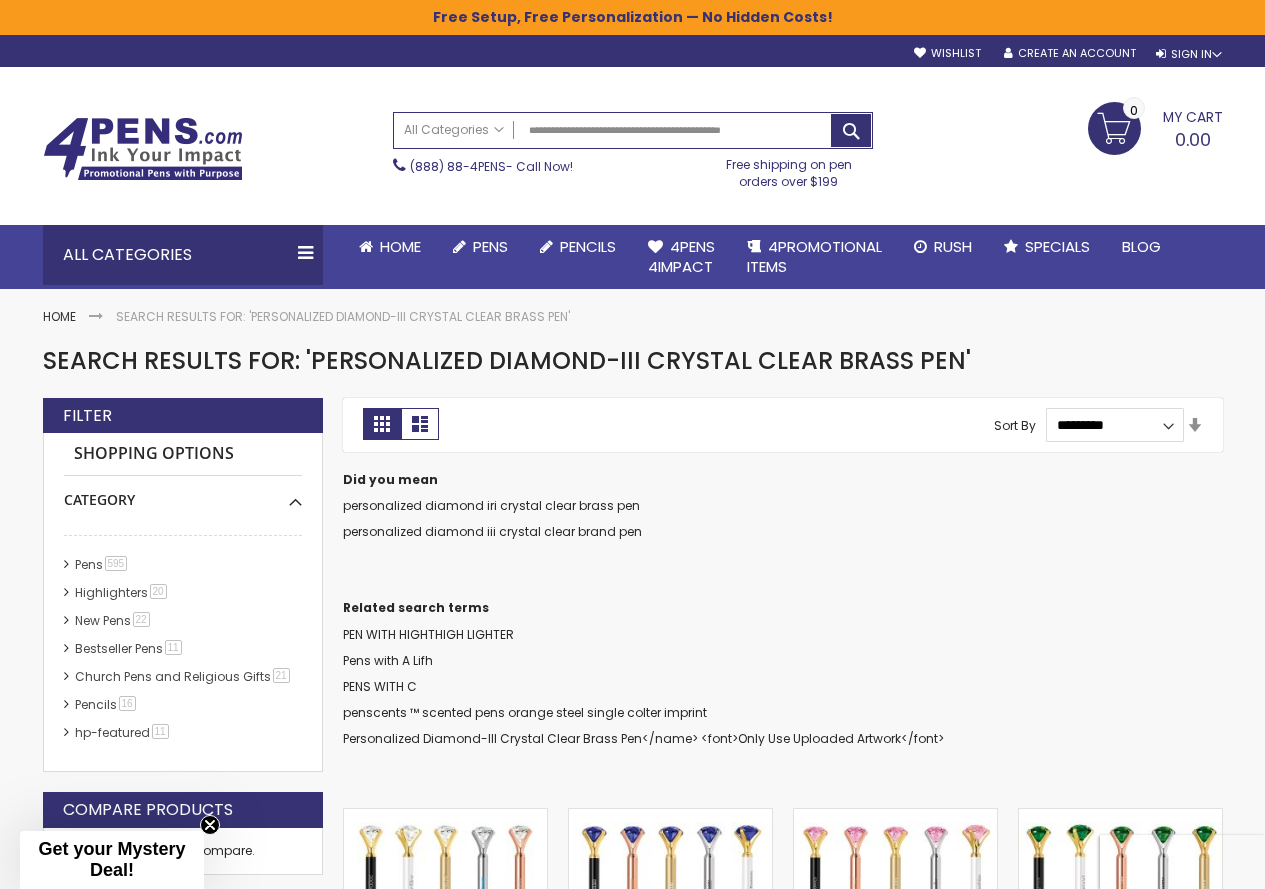 scroll, scrollTop: 0, scrollLeft: 0, axis: both 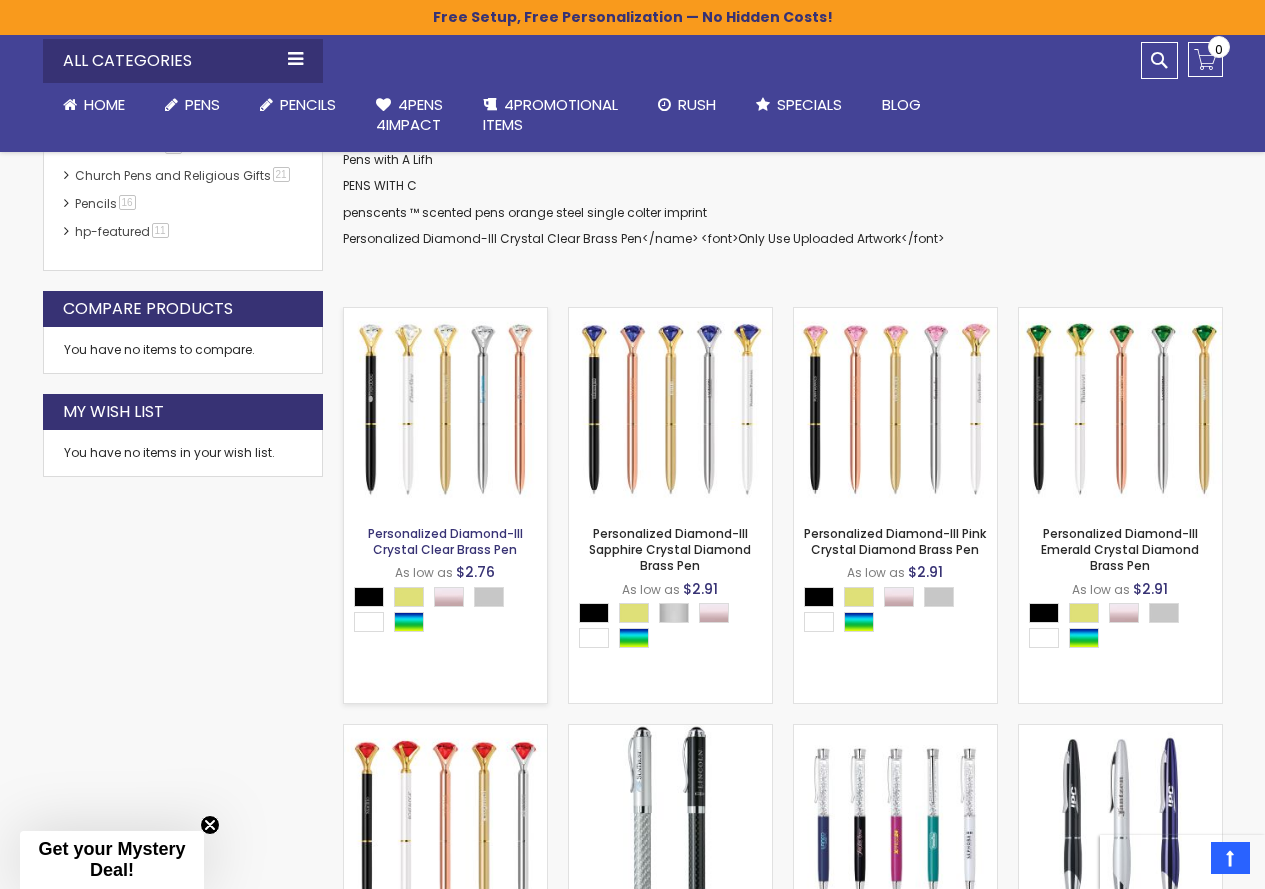 click on "Personalized Diamond-III Crystal Clear Brass Pen" at bounding box center (445, 541) 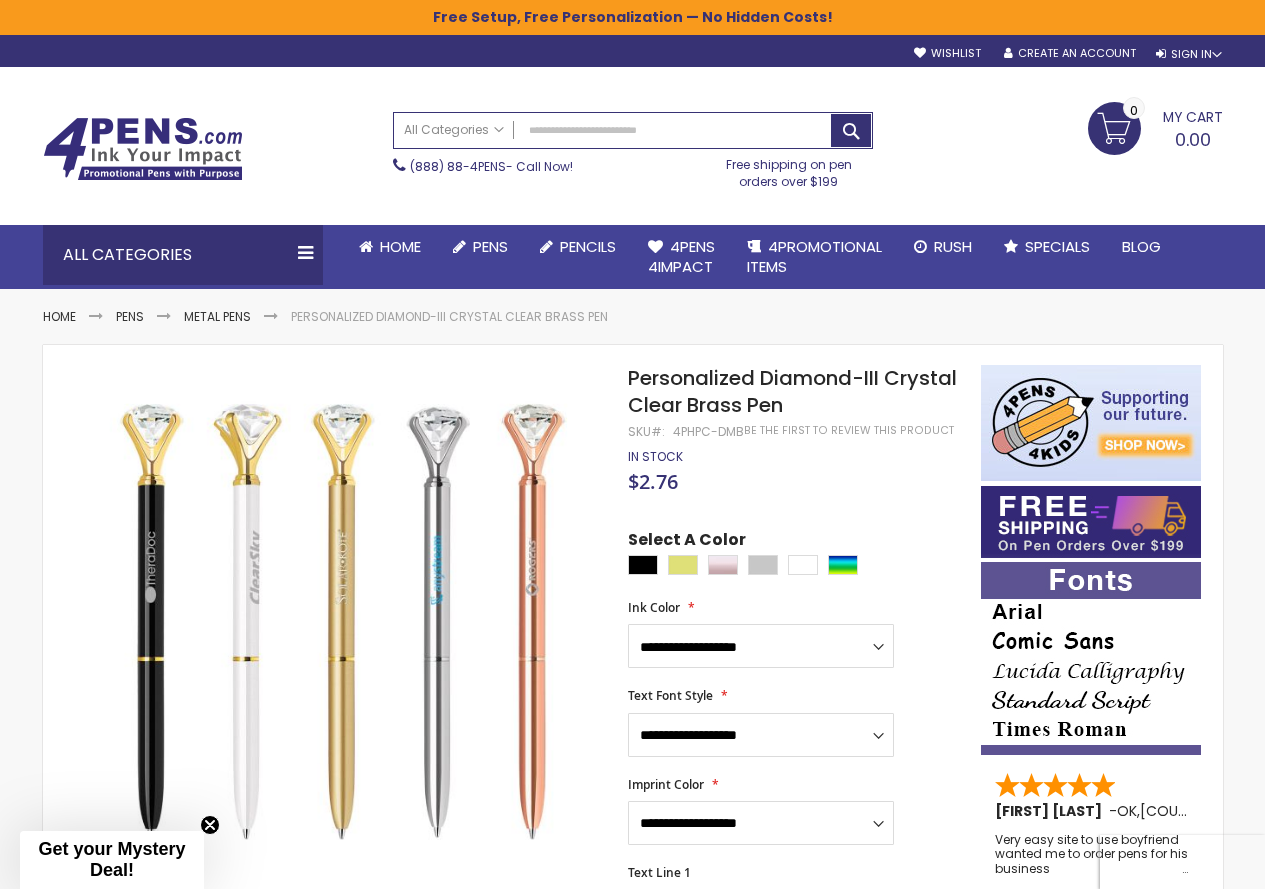 scroll, scrollTop: 0, scrollLeft: 0, axis: both 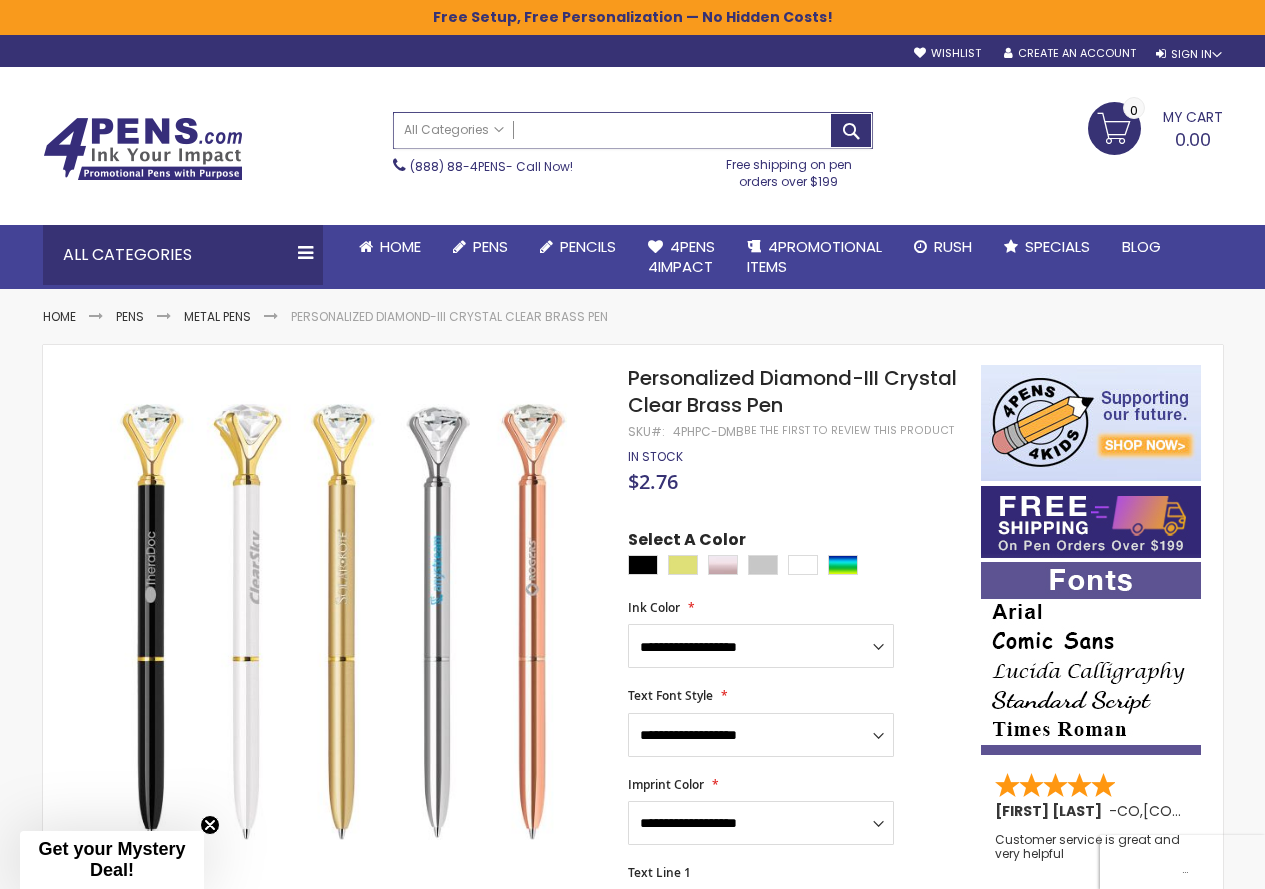 click on "Search" at bounding box center [633, 130] 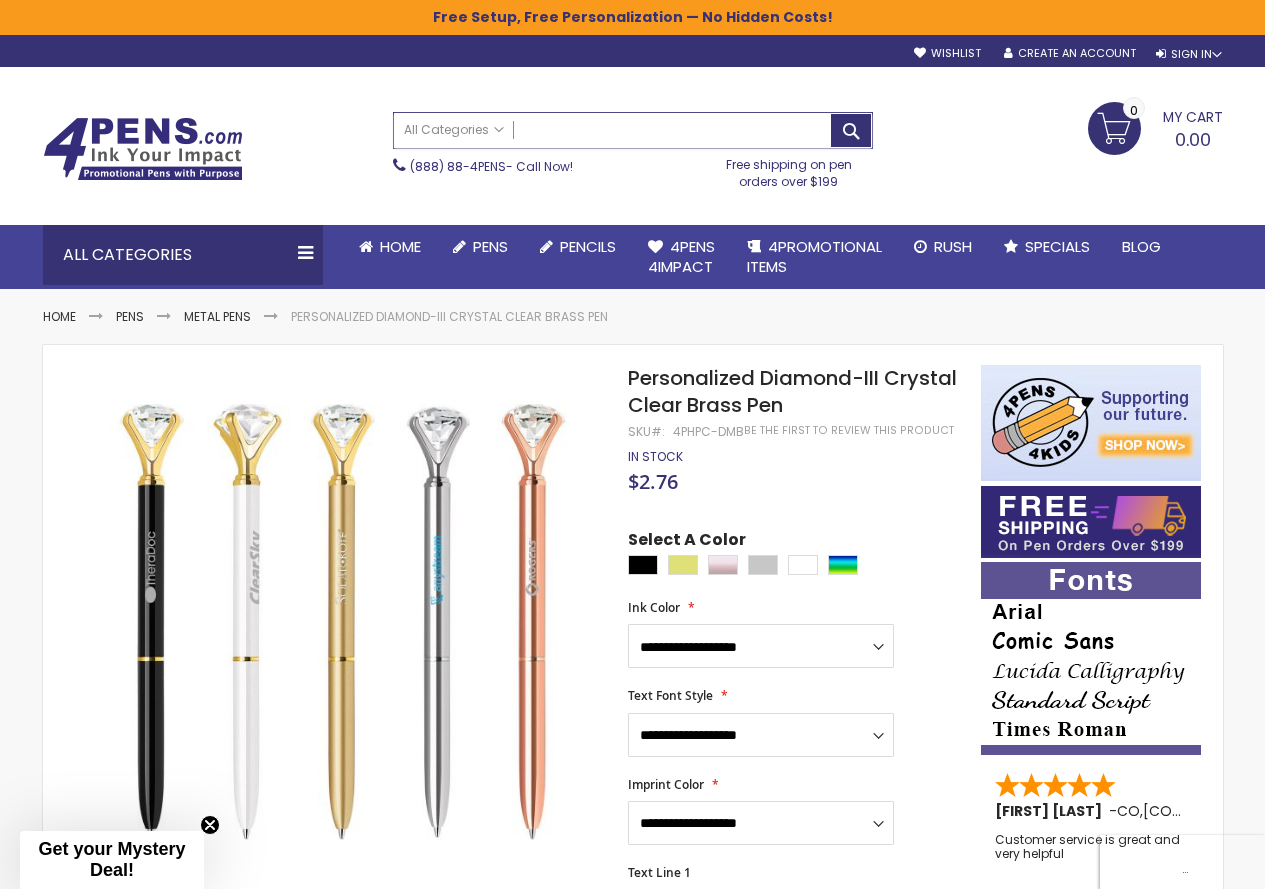 paste on "**********" 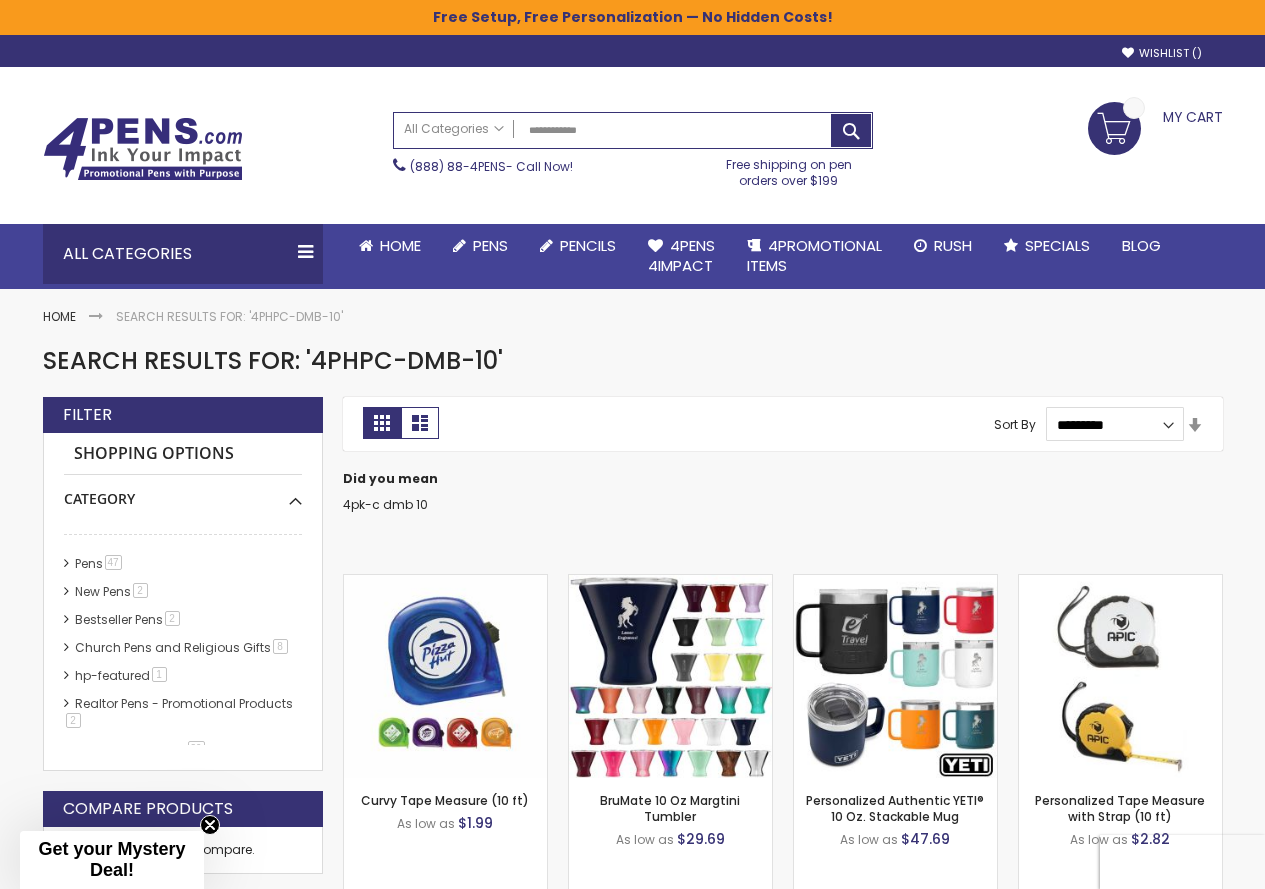 scroll, scrollTop: 0, scrollLeft: 0, axis: both 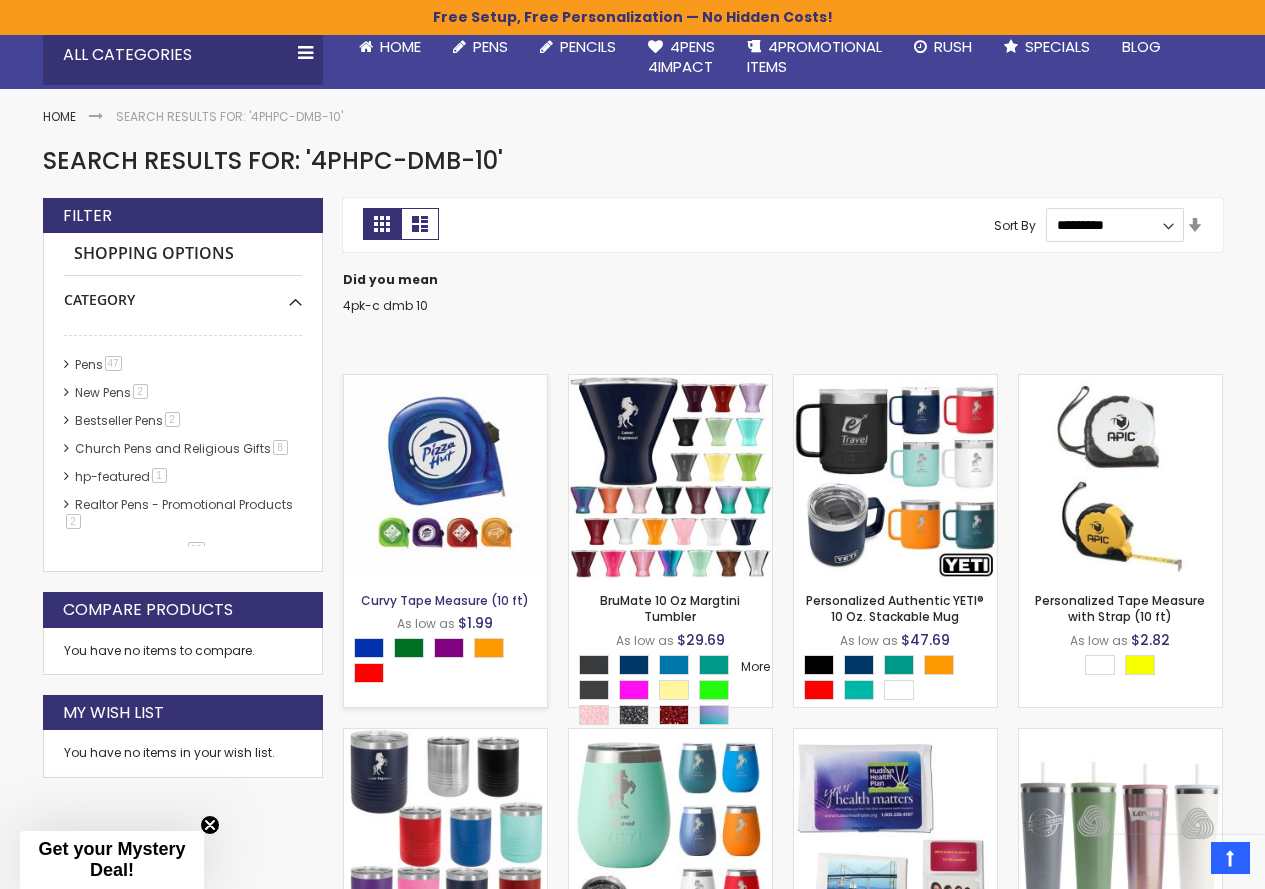 click on "Curvy Tape Measure (10 ft)" at bounding box center [445, 600] 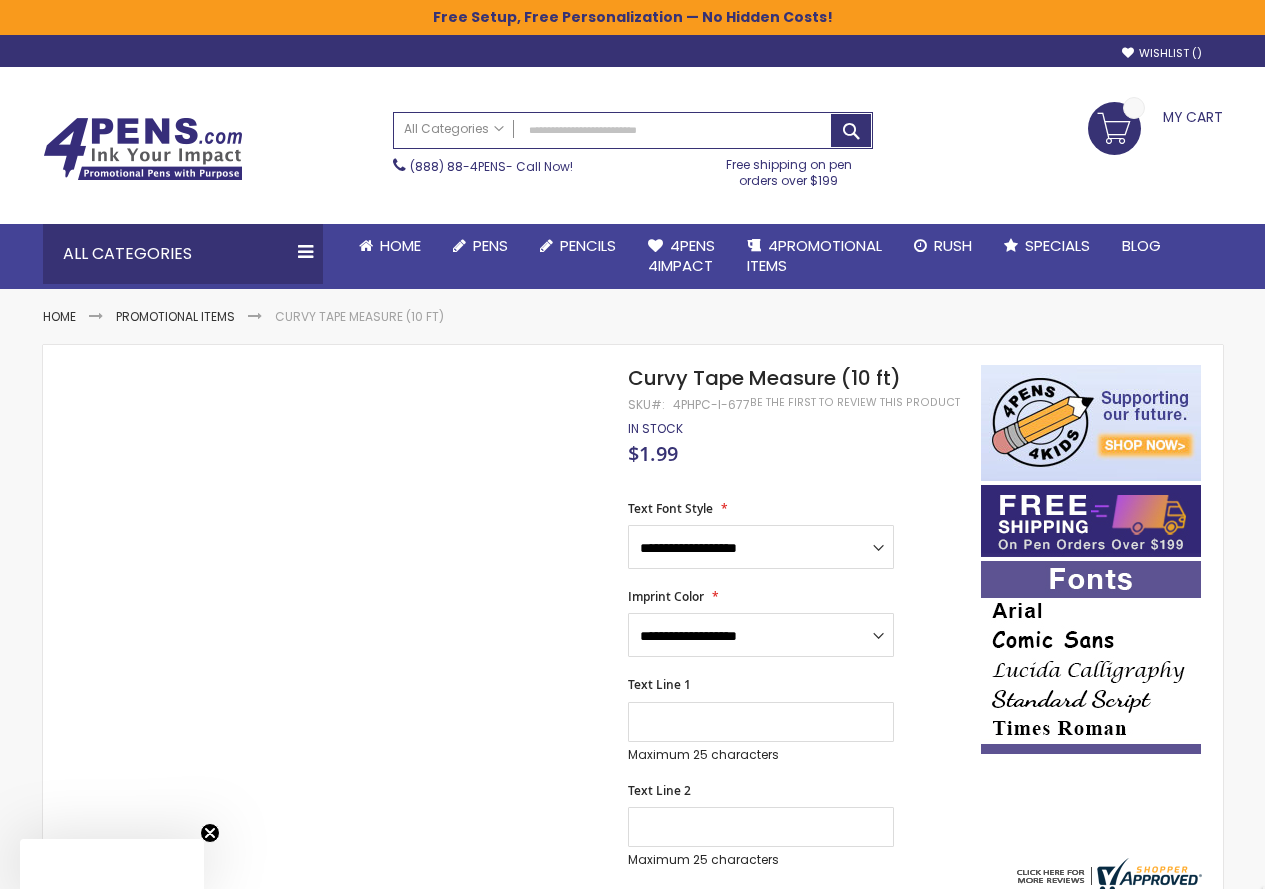 scroll, scrollTop: 0, scrollLeft: 0, axis: both 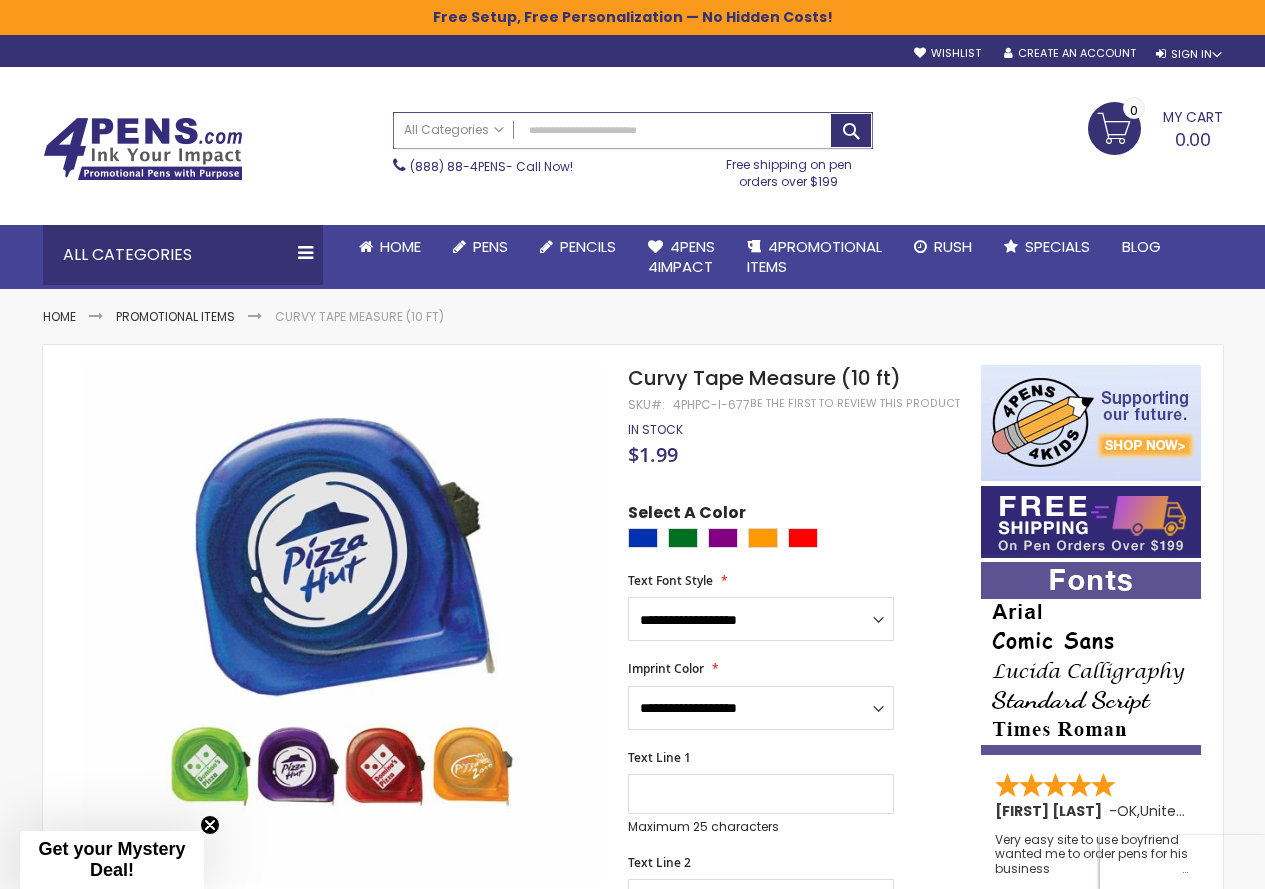 click on "Search" at bounding box center [633, 130] 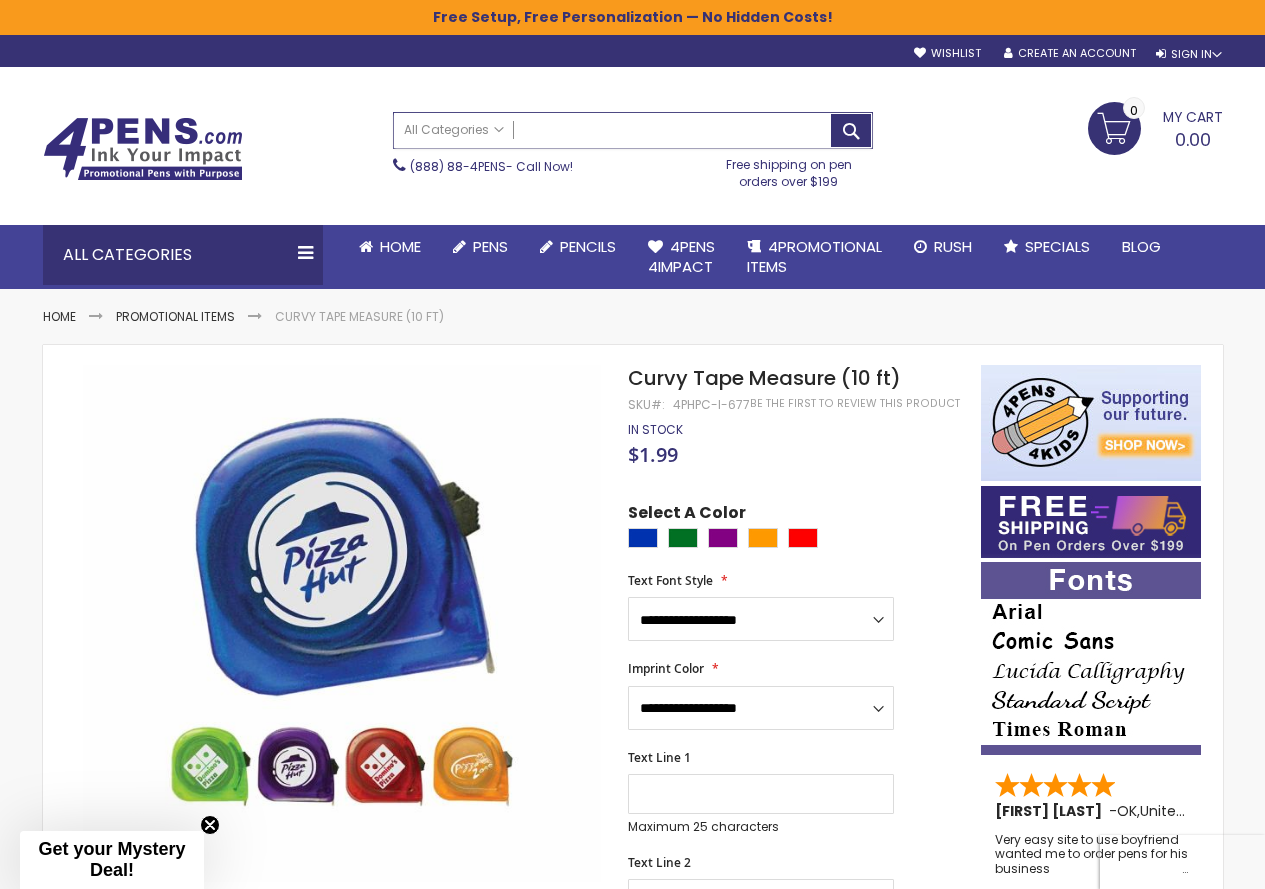 paste on "**********" 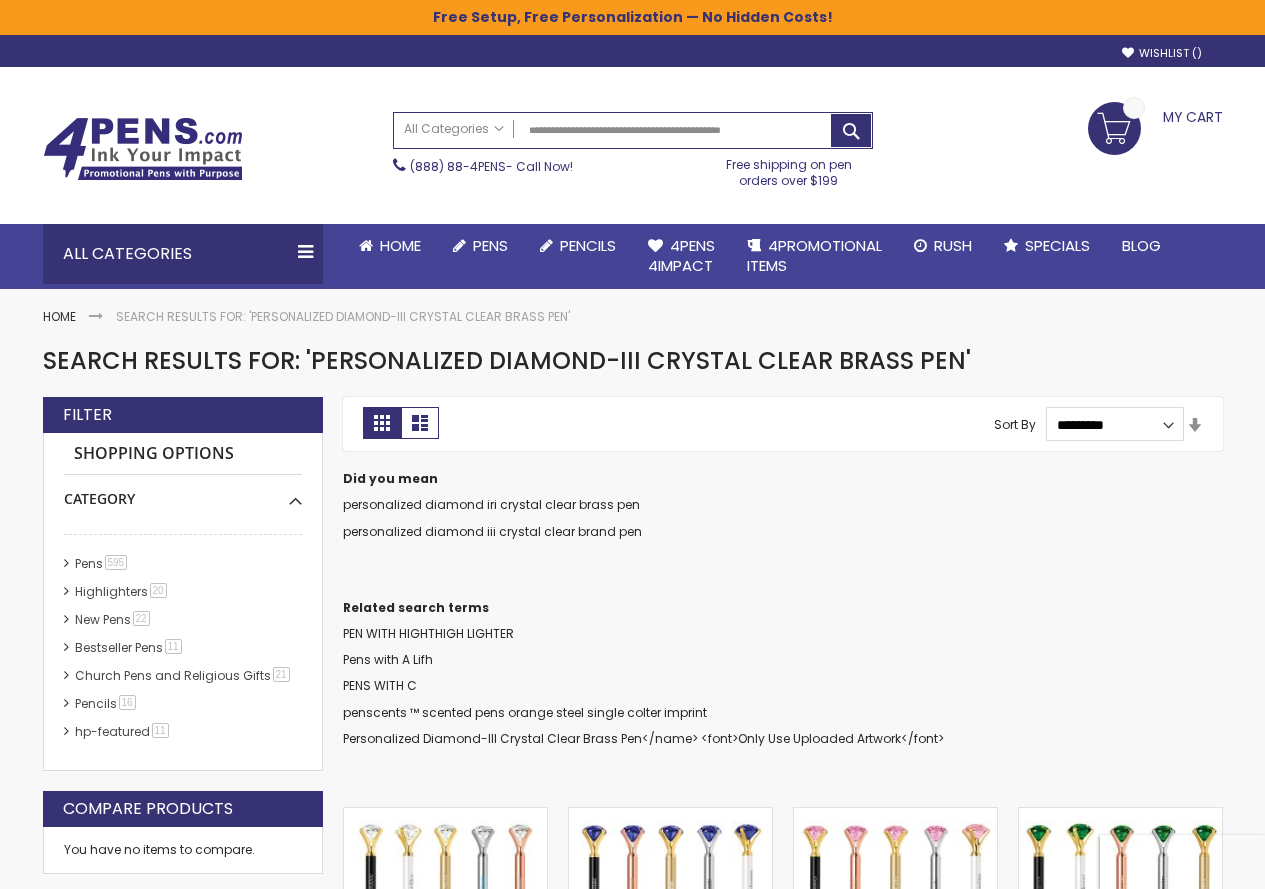 scroll, scrollTop: 0, scrollLeft: 0, axis: both 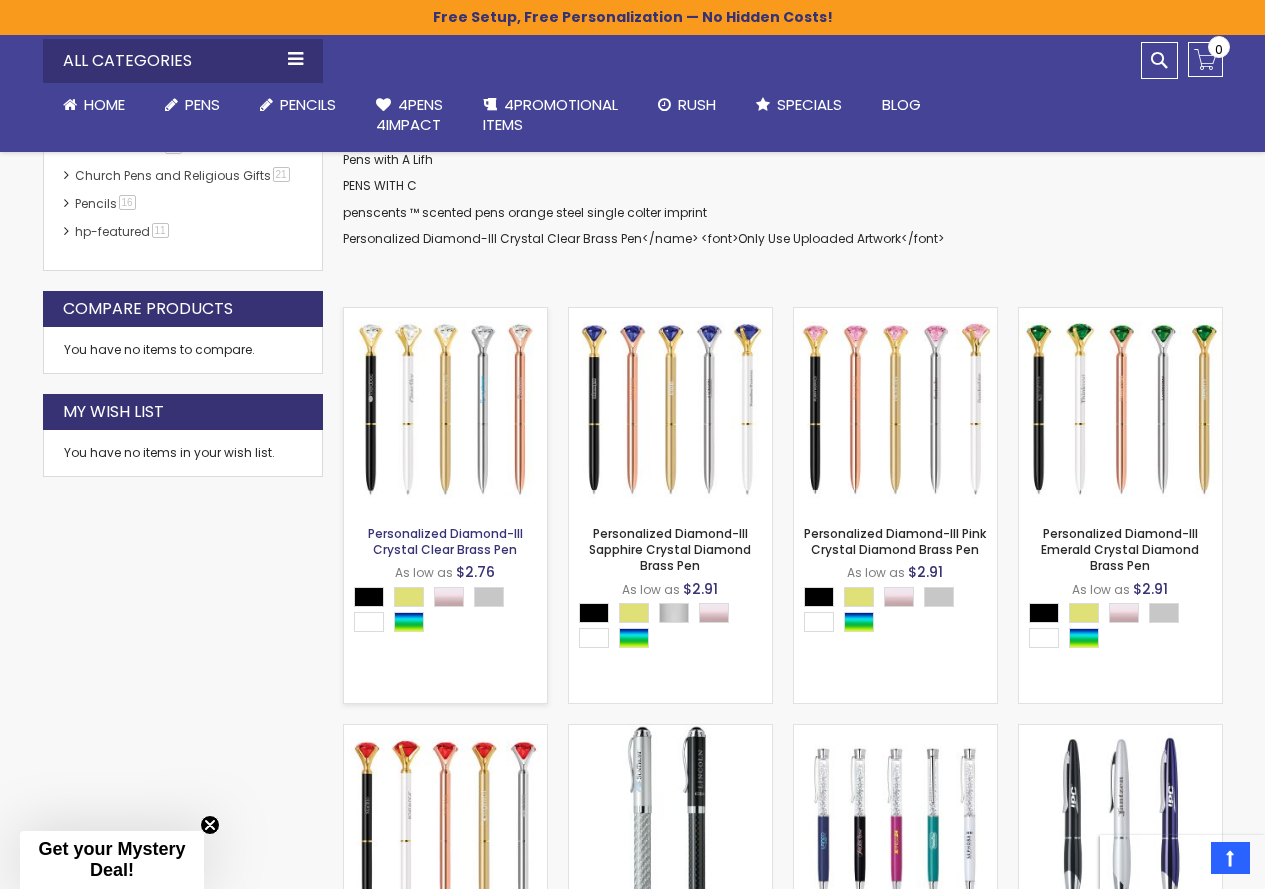 click on "Personalized Diamond-III Crystal Clear Brass Pen" at bounding box center [445, 541] 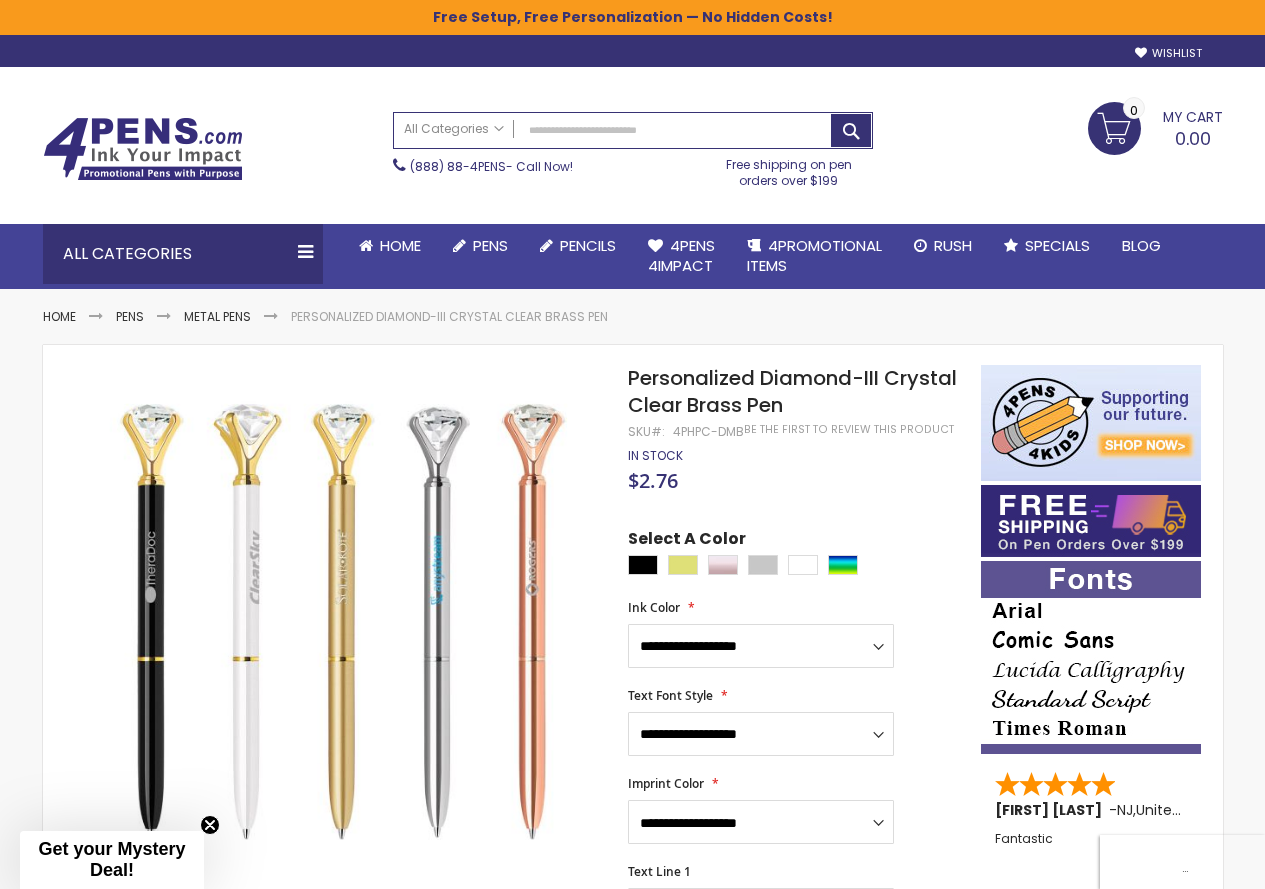 scroll, scrollTop: 0, scrollLeft: 0, axis: both 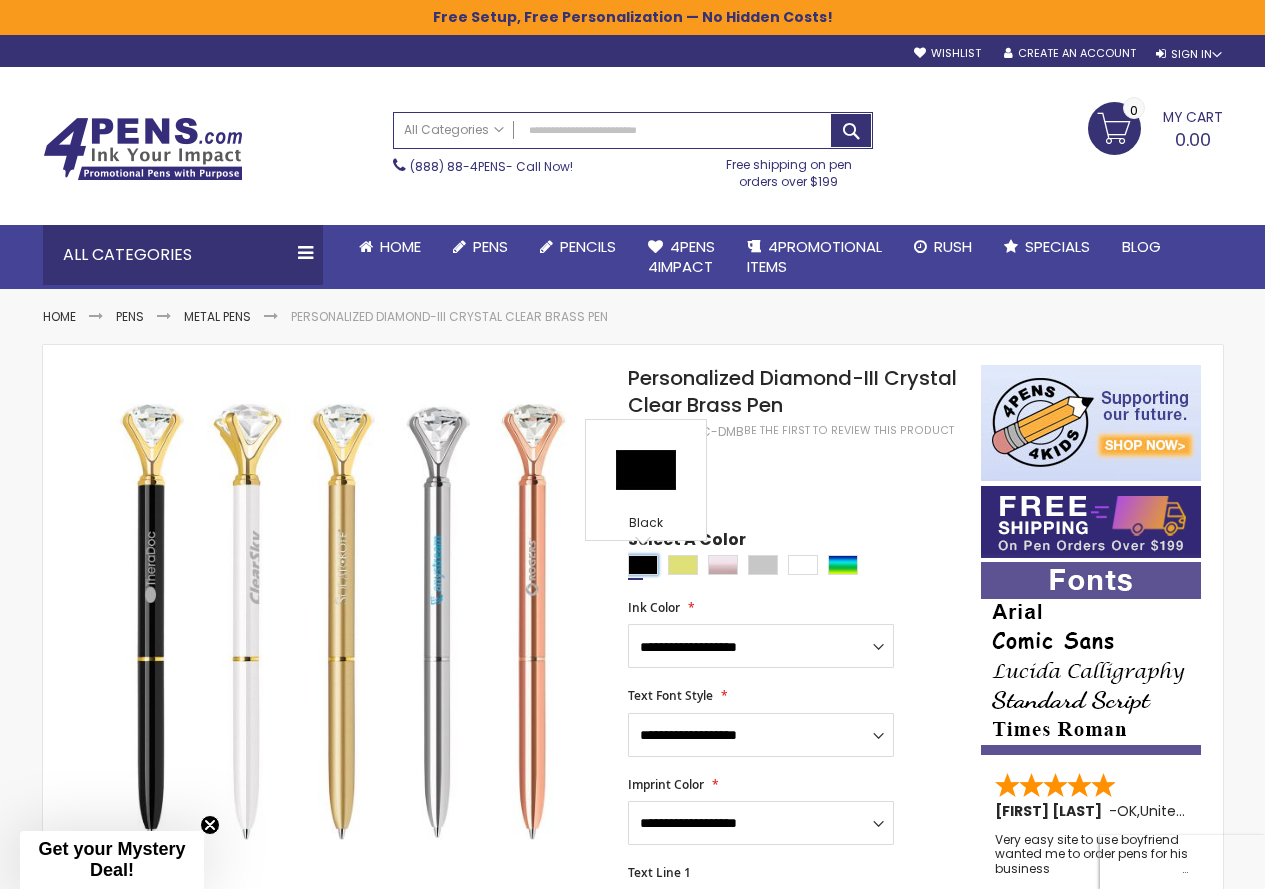 click at bounding box center [643, 565] 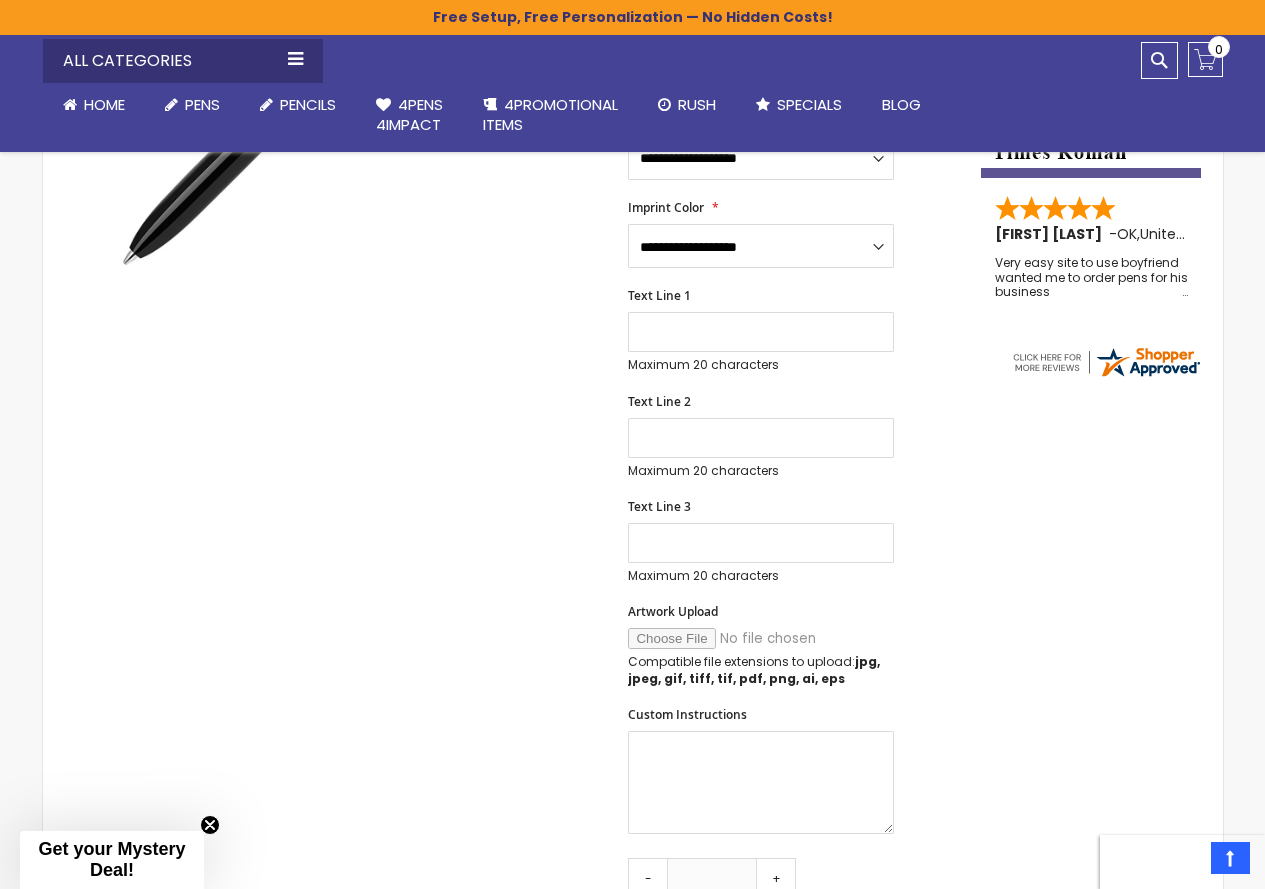 scroll, scrollTop: 300, scrollLeft: 0, axis: vertical 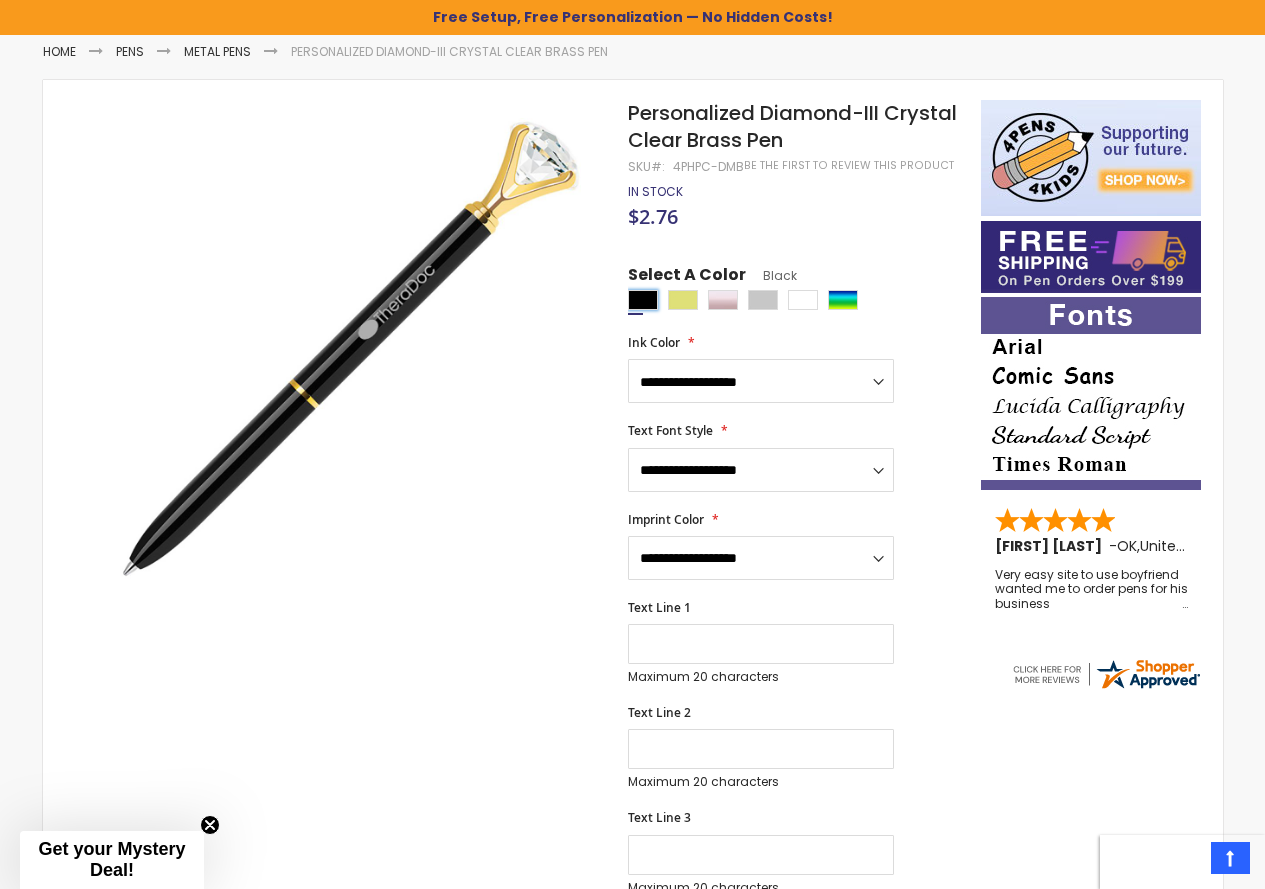 click at bounding box center [643, 300] 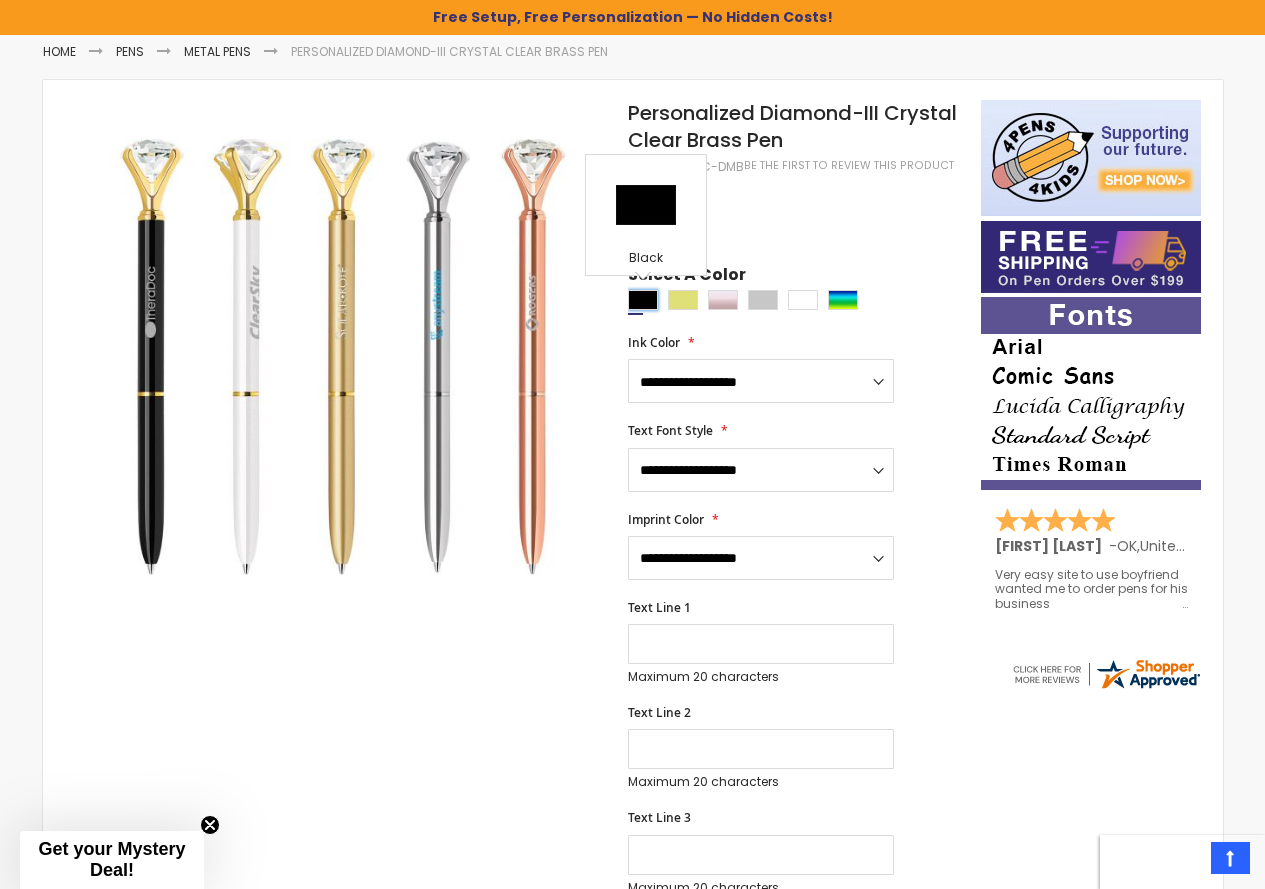 click at bounding box center (643, 300) 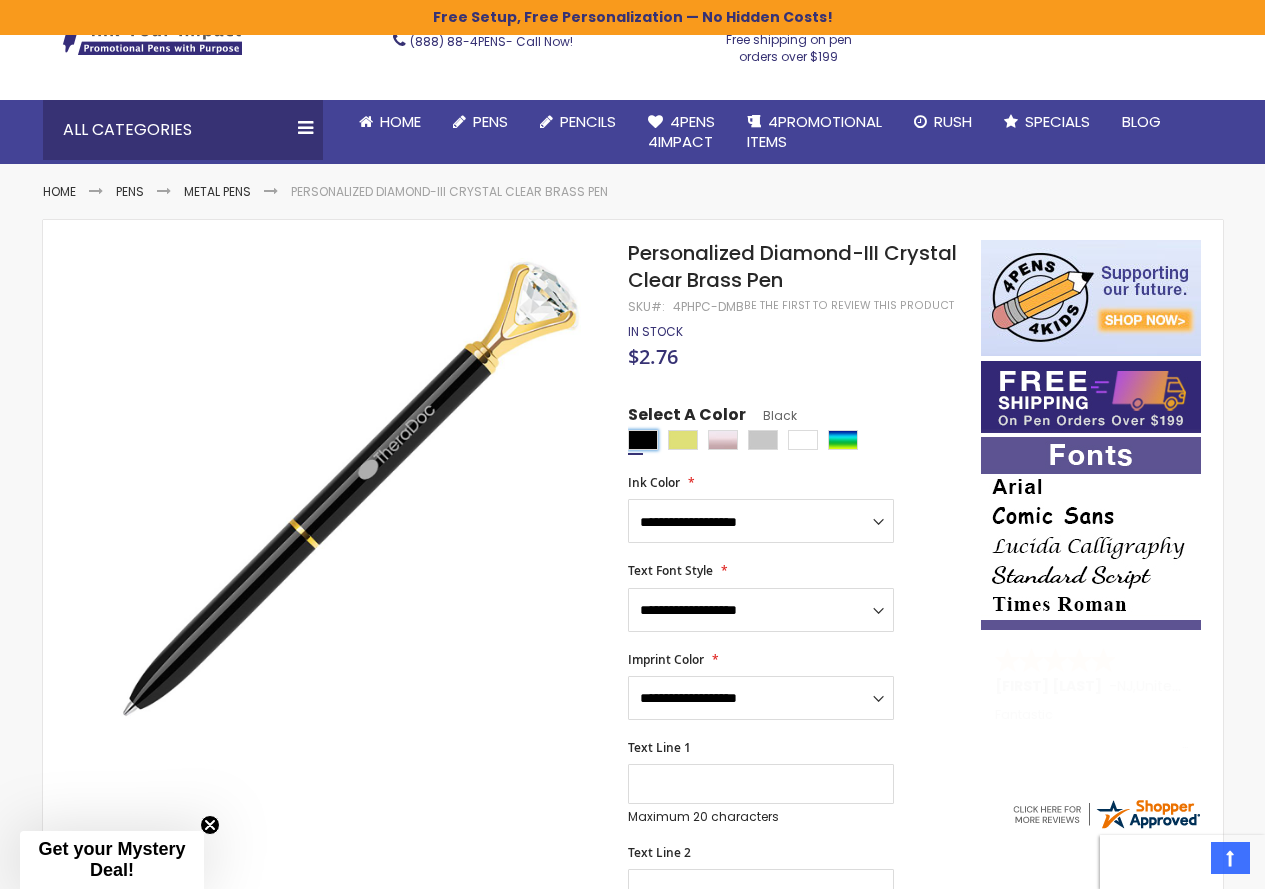 scroll, scrollTop: 0, scrollLeft: 0, axis: both 